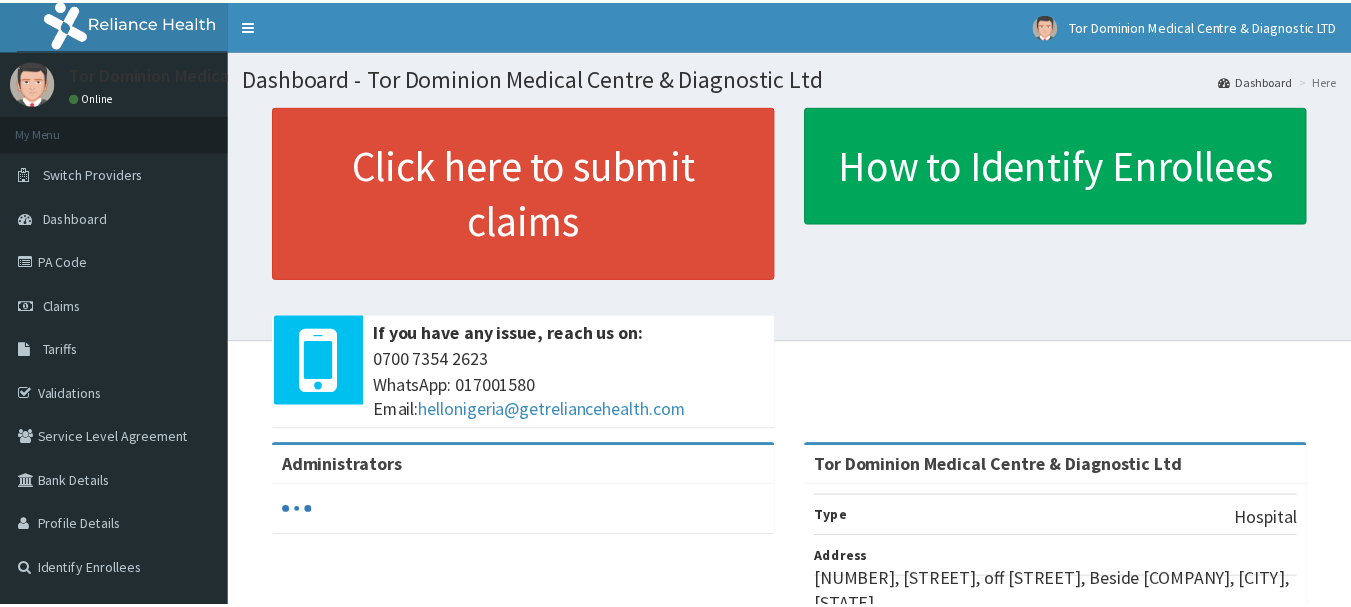 scroll, scrollTop: 0, scrollLeft: 0, axis: both 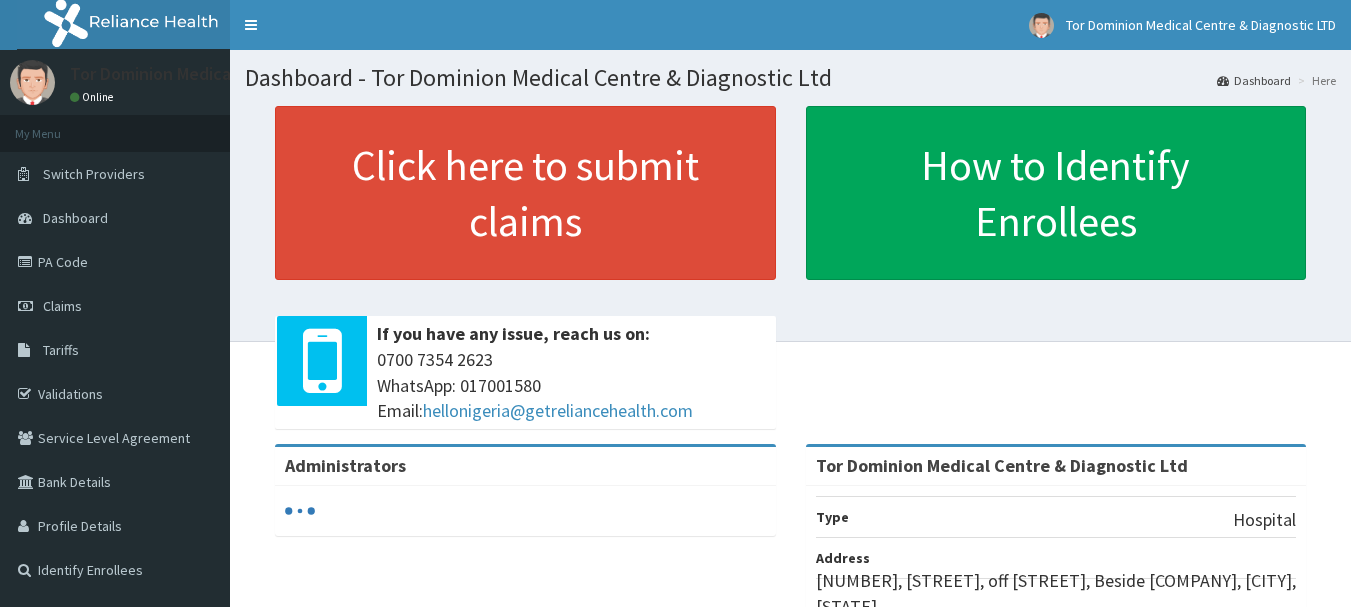 click on "PA Code" at bounding box center (115, 262) 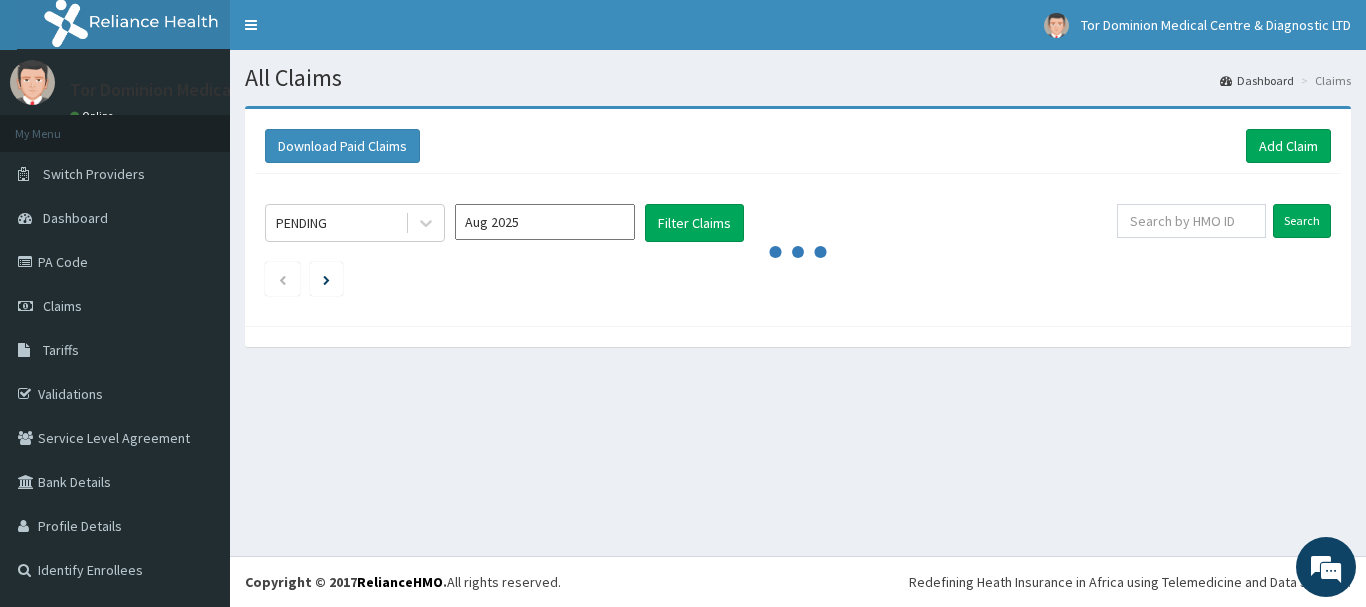 scroll, scrollTop: 0, scrollLeft: 0, axis: both 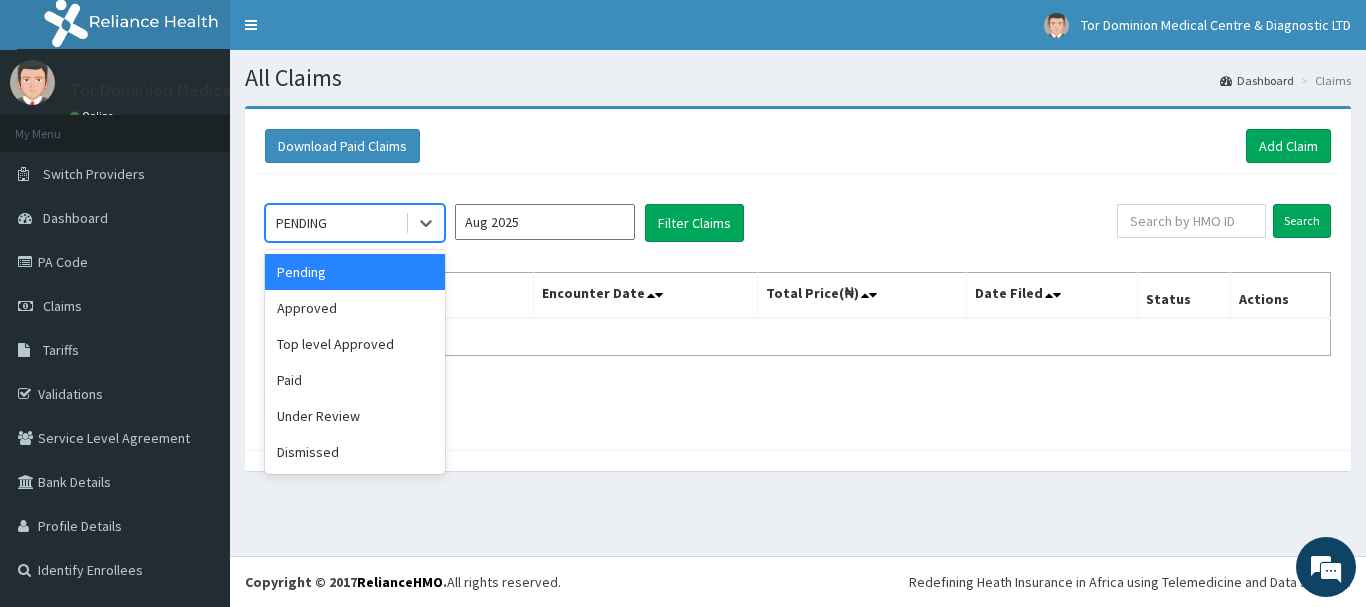 click on "PENDING" at bounding box center [335, 223] 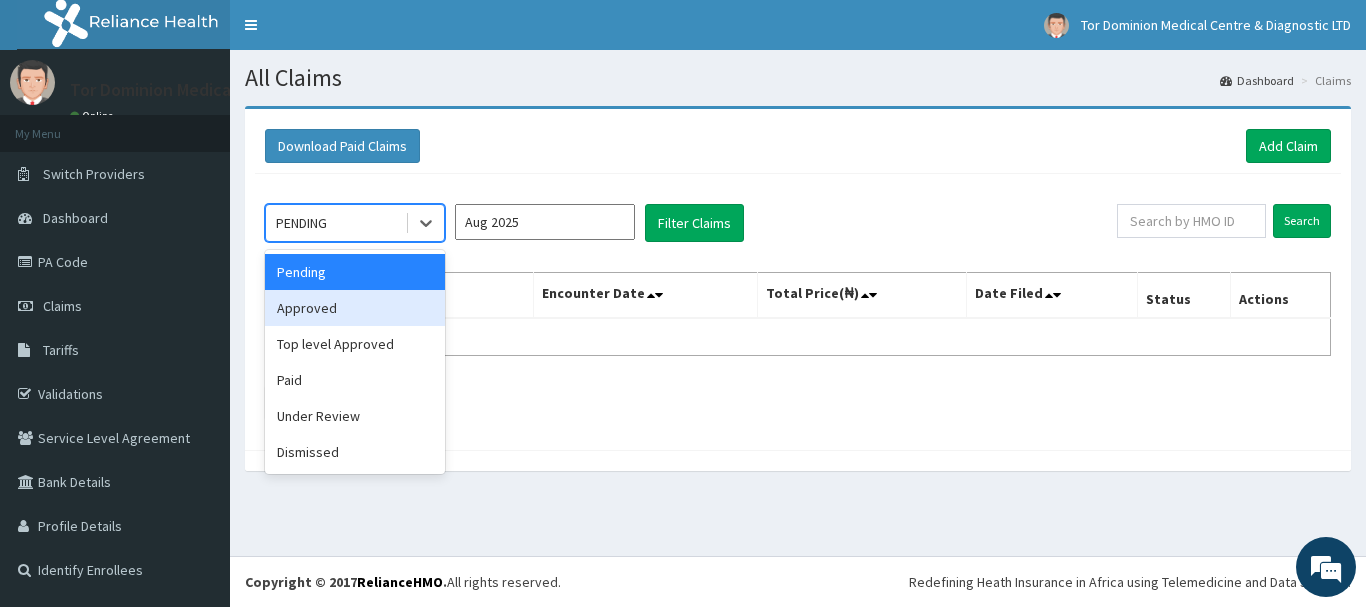 click on "Approved" at bounding box center (355, 308) 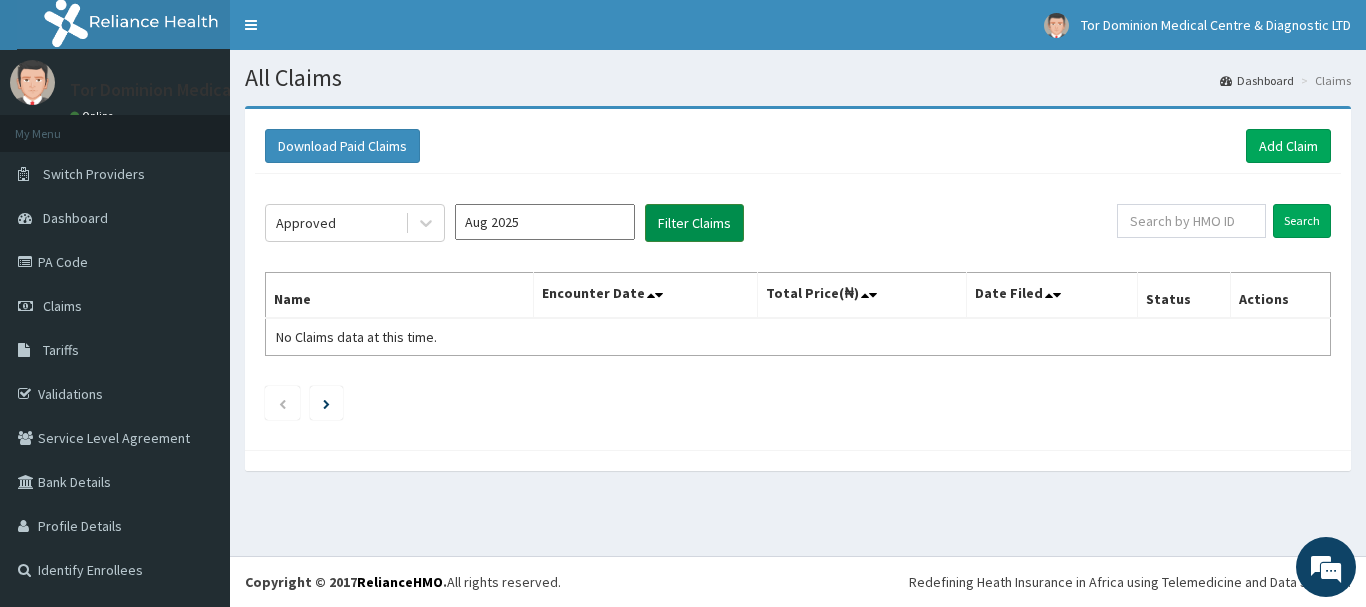 click on "Filter Claims" at bounding box center (694, 223) 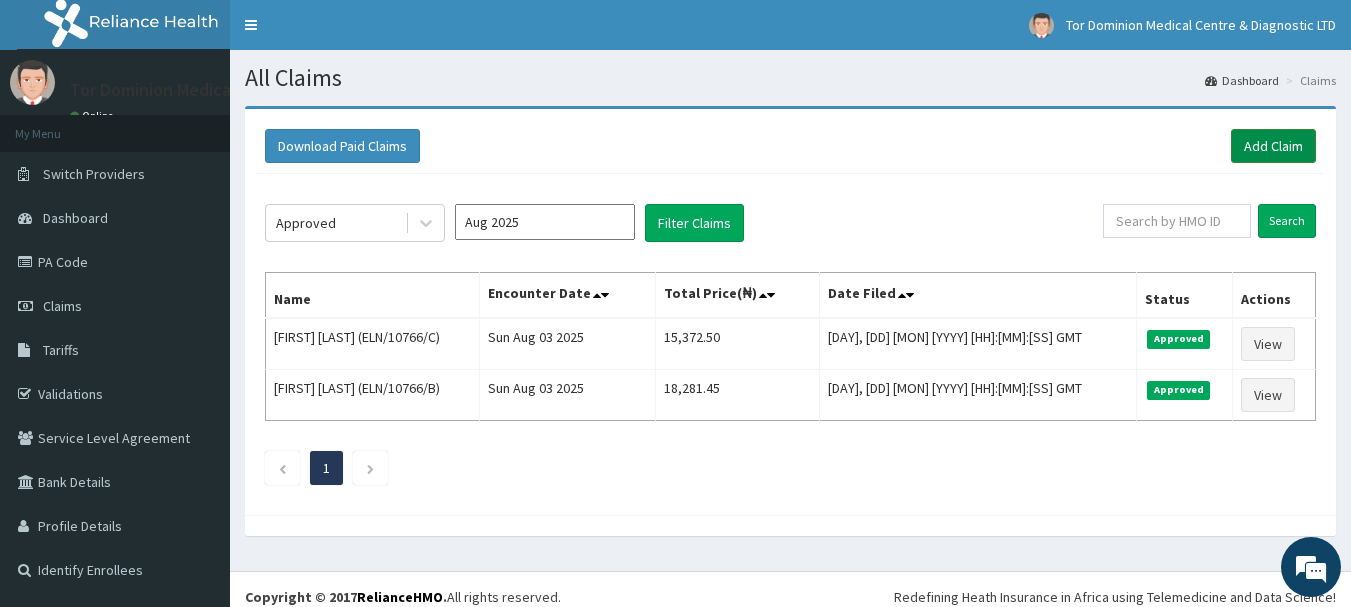 click on "Add Claim" at bounding box center (1273, 146) 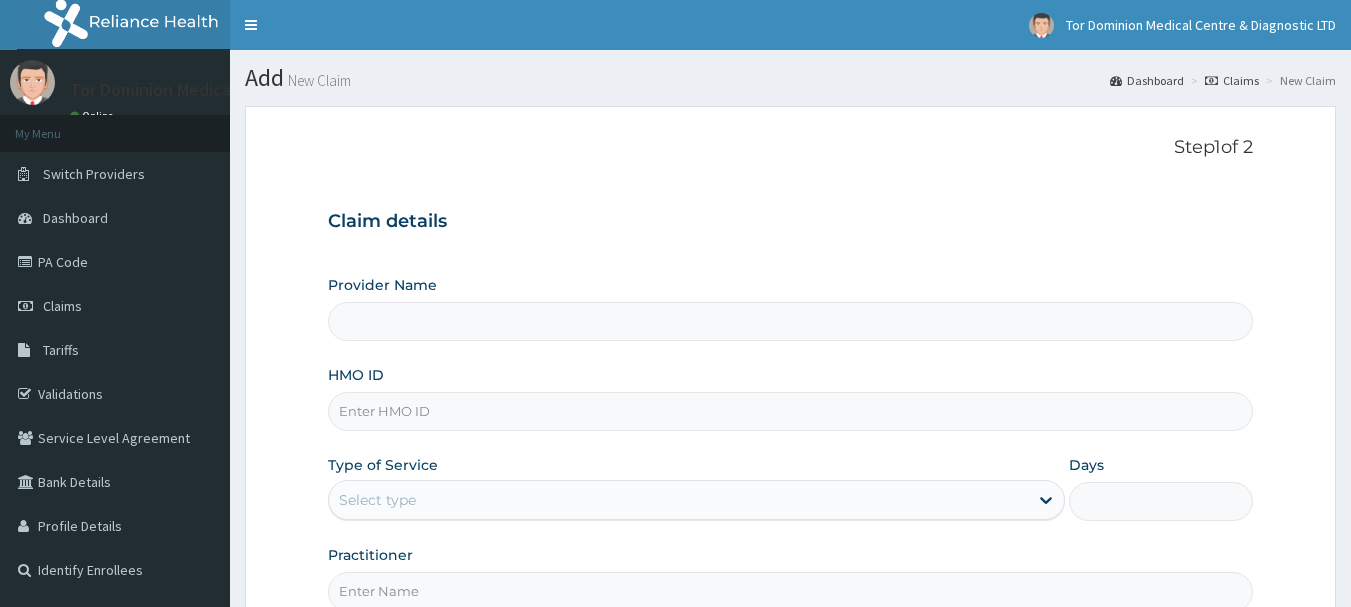 scroll, scrollTop: 90, scrollLeft: 0, axis: vertical 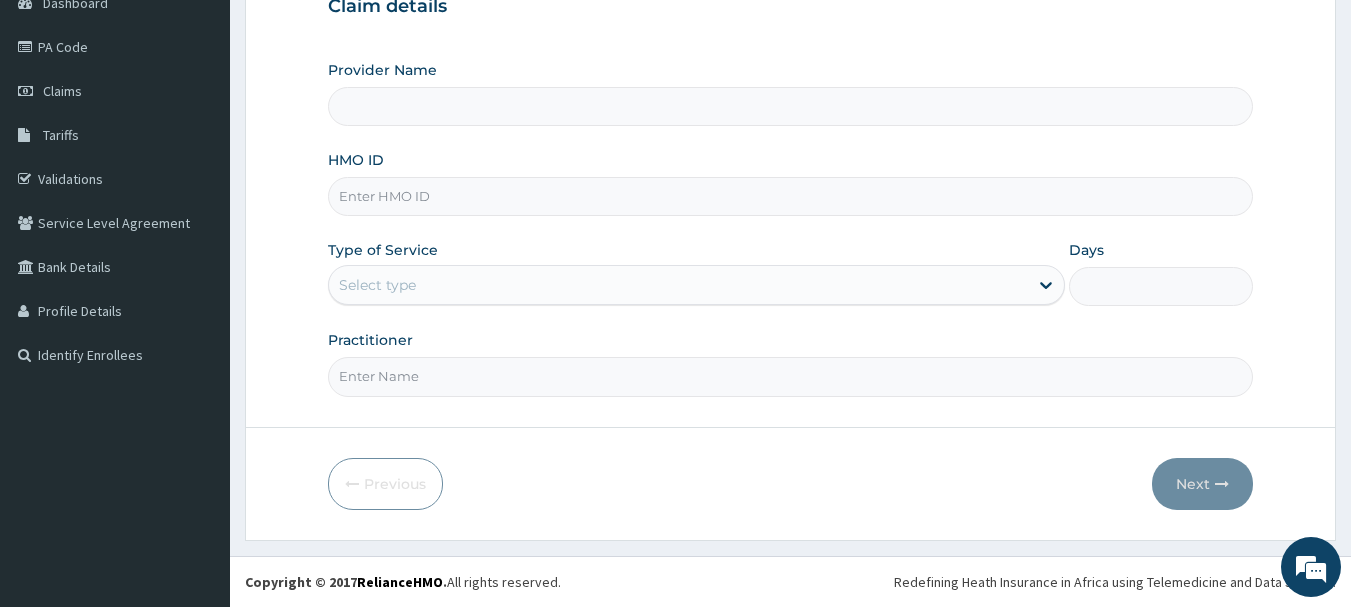 type on "Tor Dominion Medical Centre & Diagnostic Ltd" 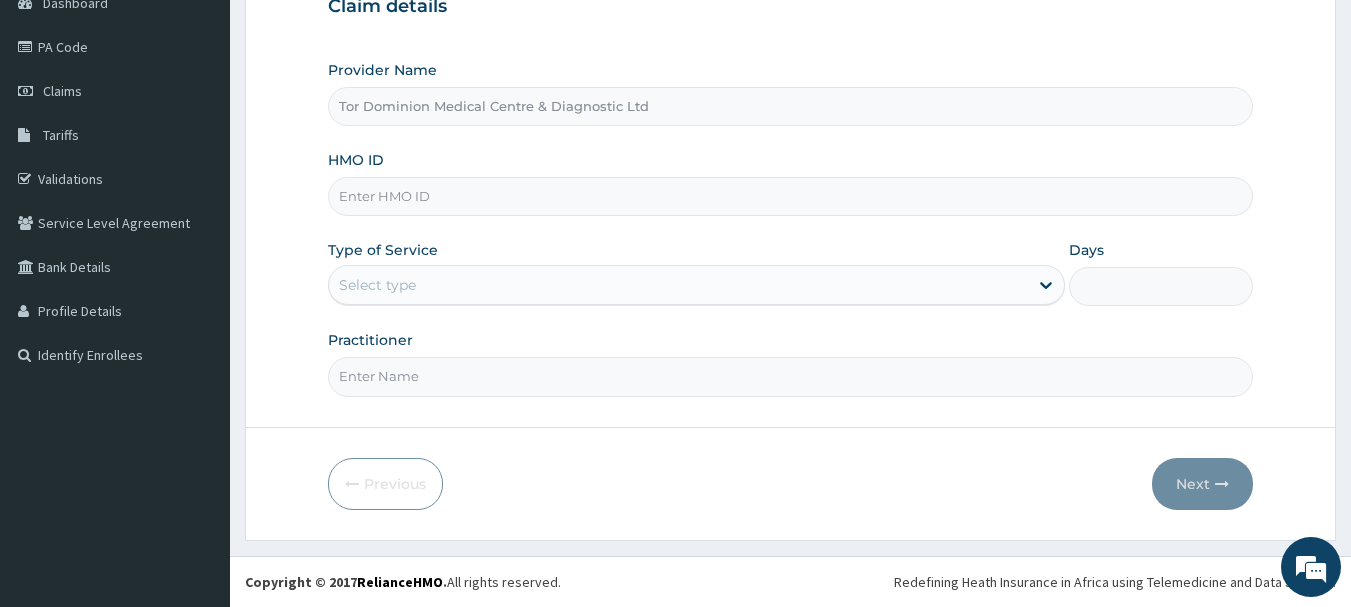 click on "HMO ID" at bounding box center [791, 196] 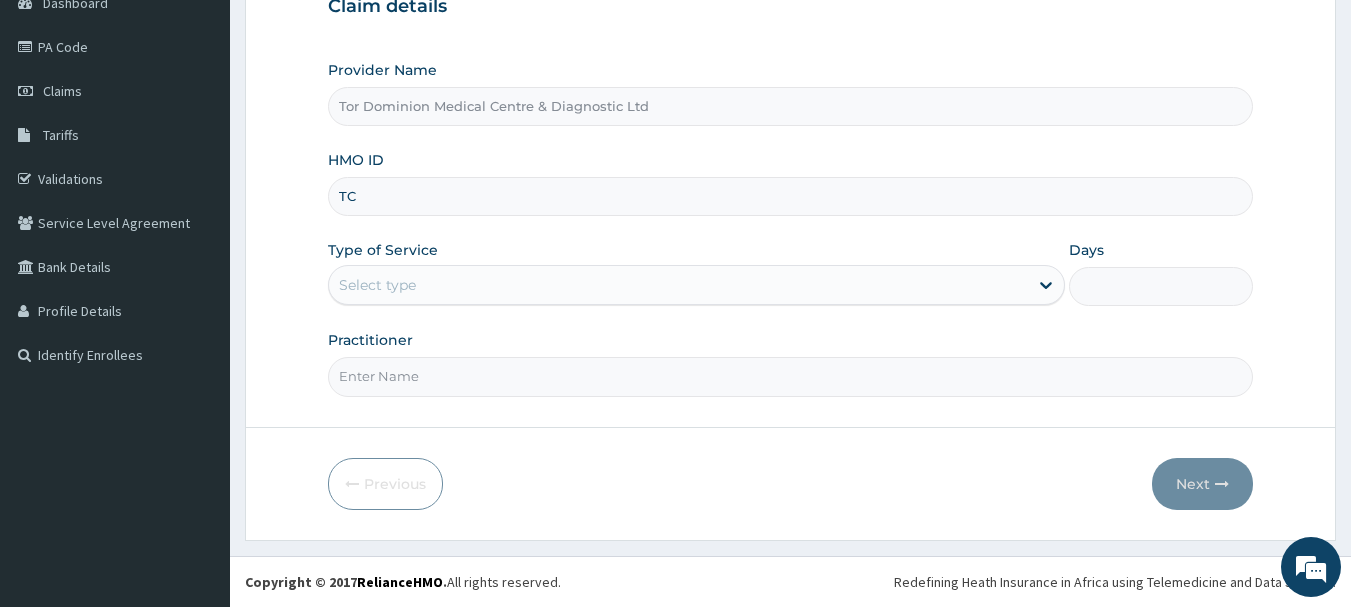 type on "TCF/10011/C" 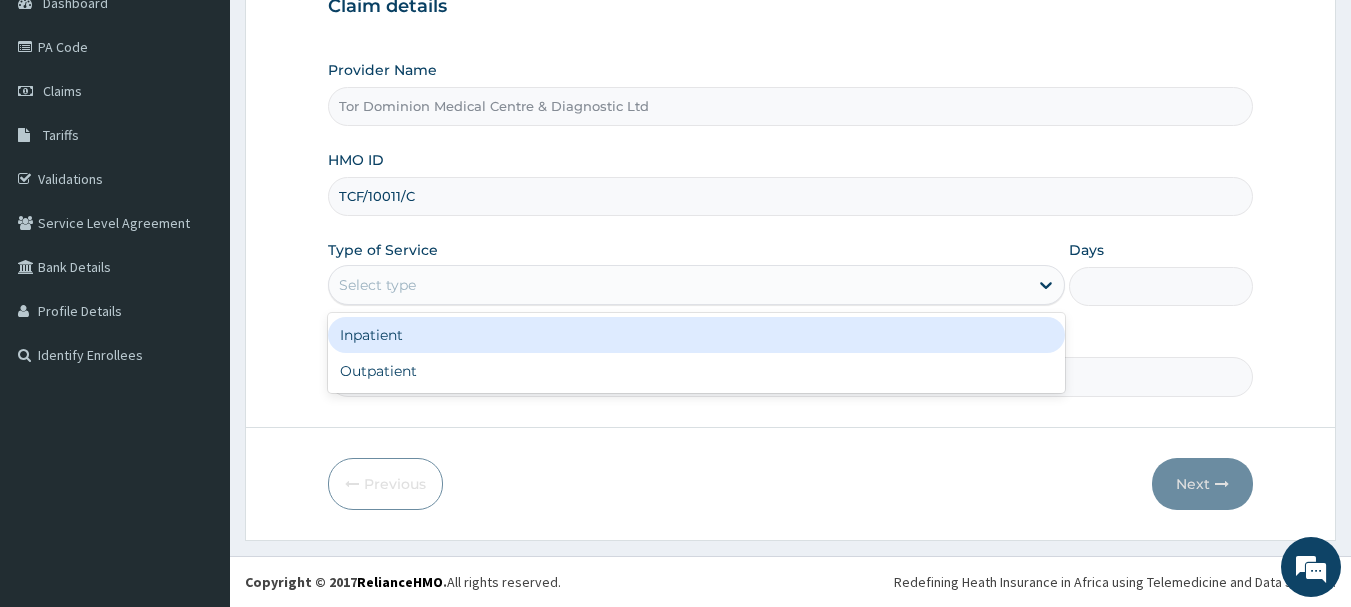 click on "Select type" at bounding box center (678, 285) 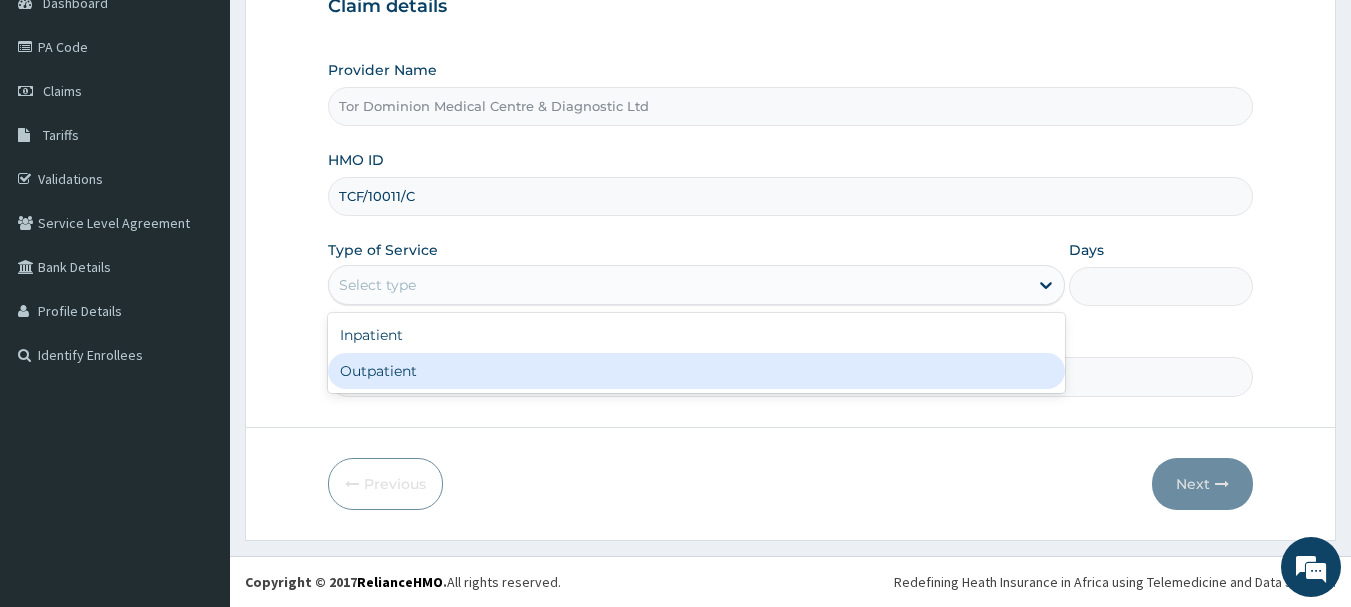 click on "Outpatient" at bounding box center [696, 371] 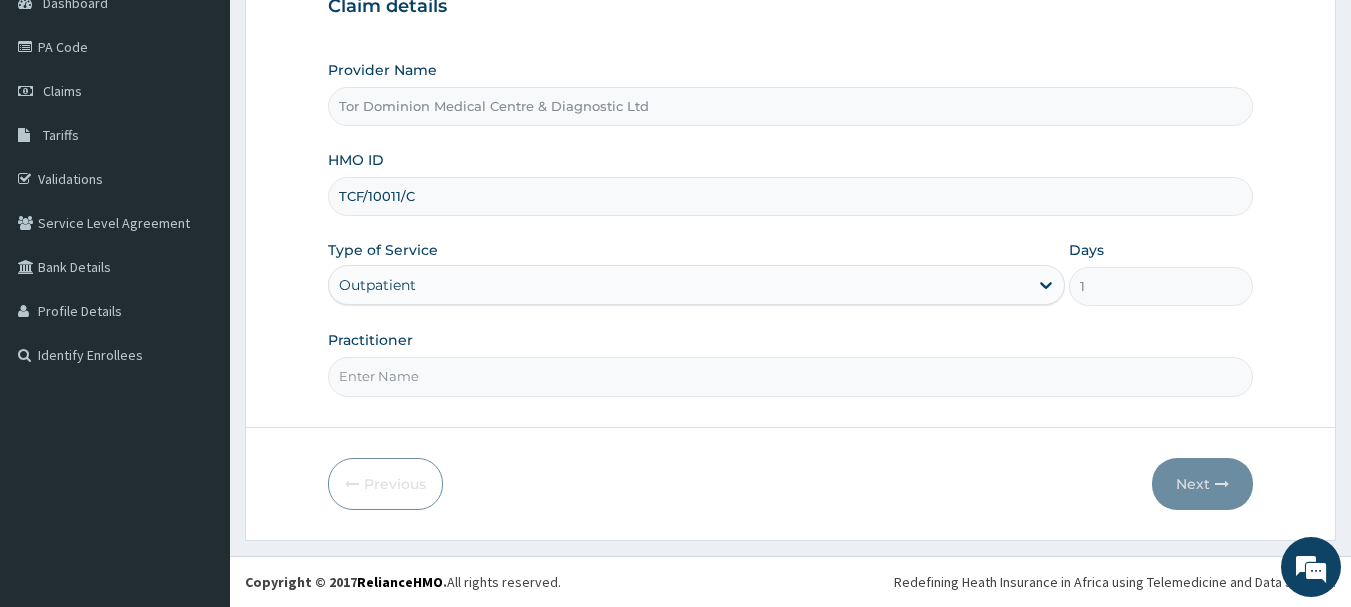 click on "Practitioner" at bounding box center [791, 376] 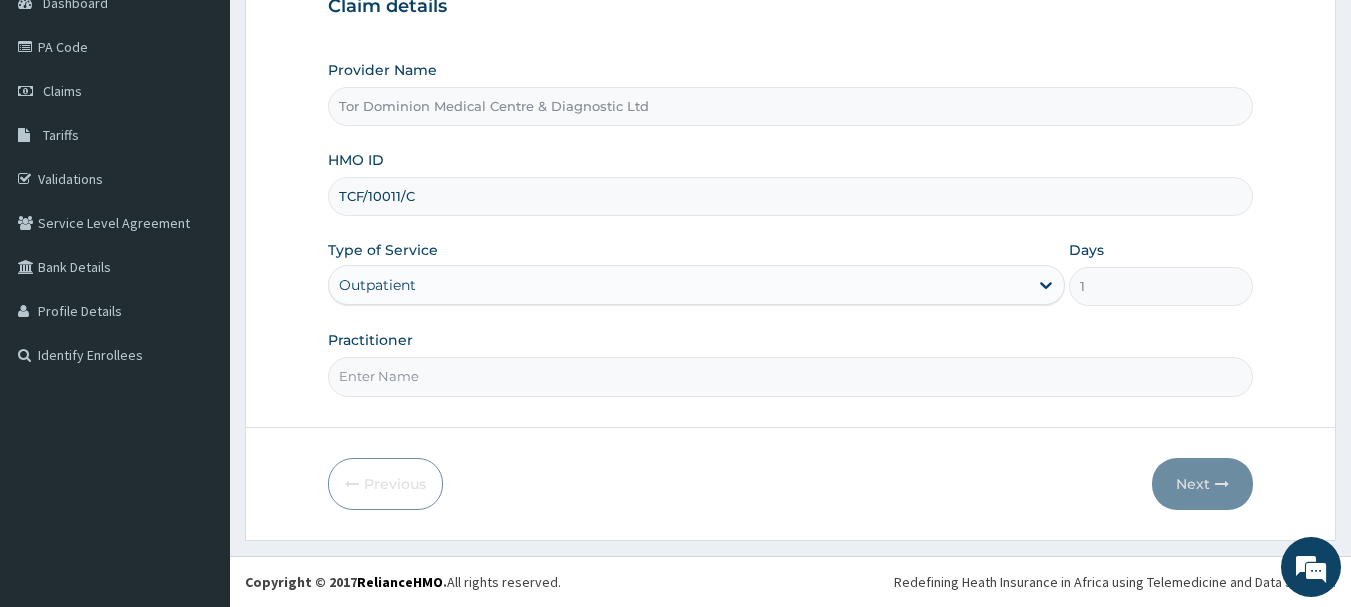 scroll, scrollTop: 0, scrollLeft: 0, axis: both 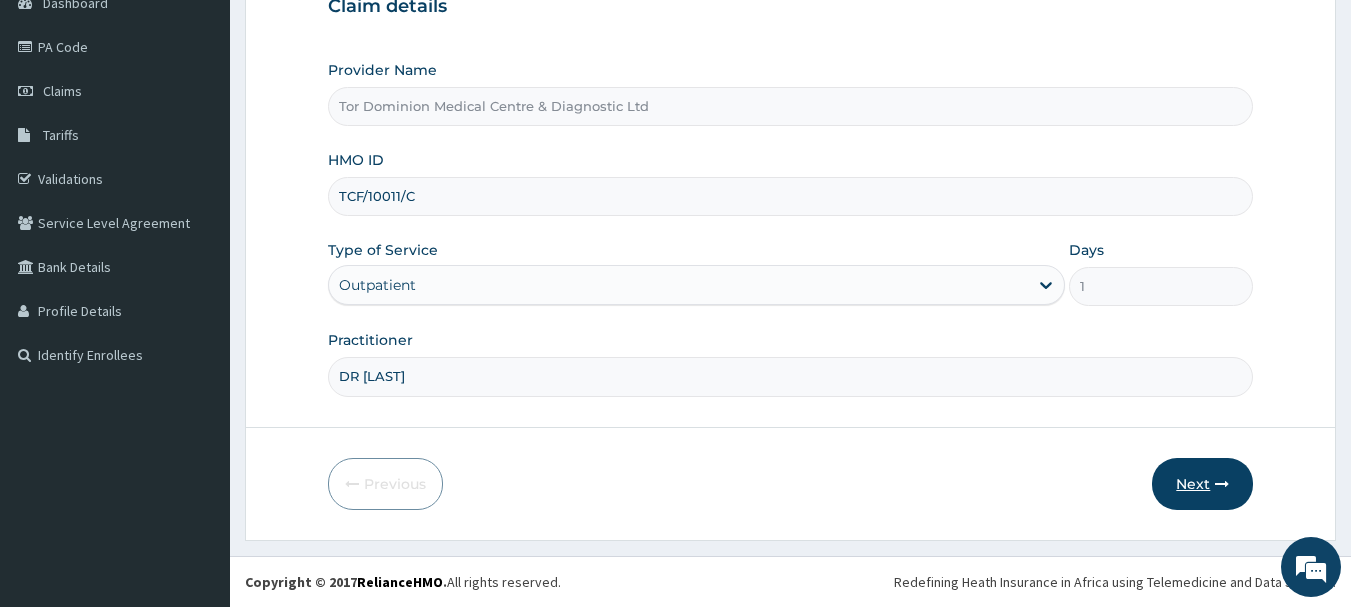 type on "DR AKEREDOLU" 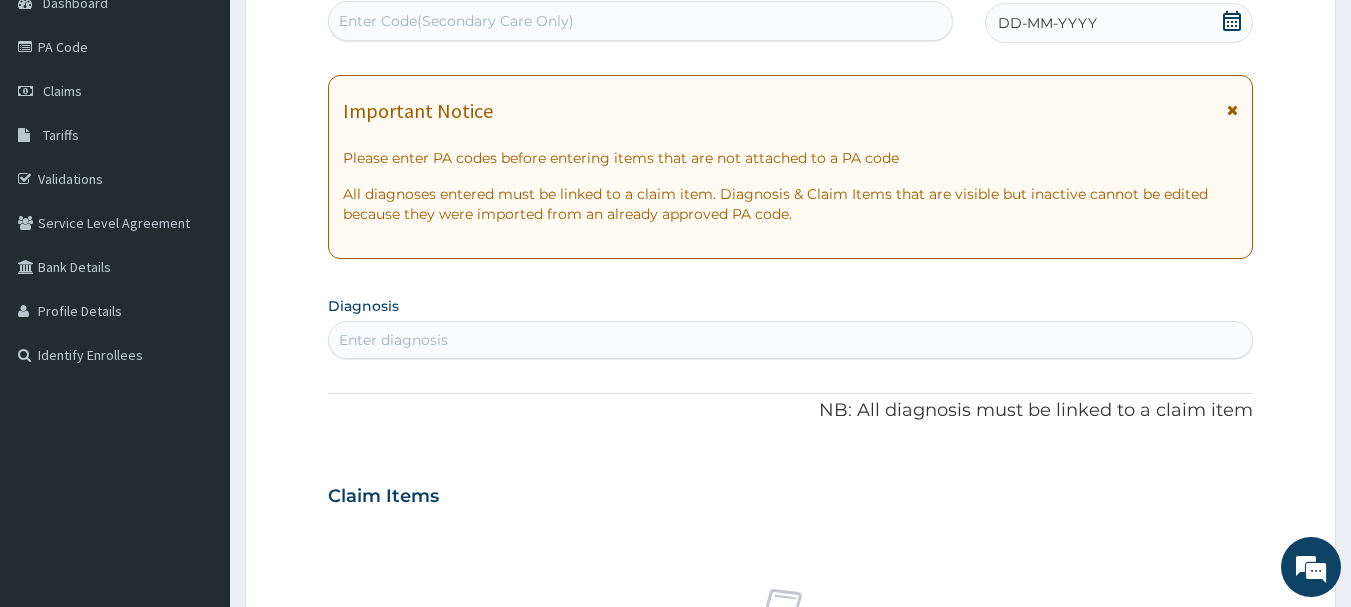 click on "Enter Code(Secondary Care Only)" at bounding box center [456, 21] 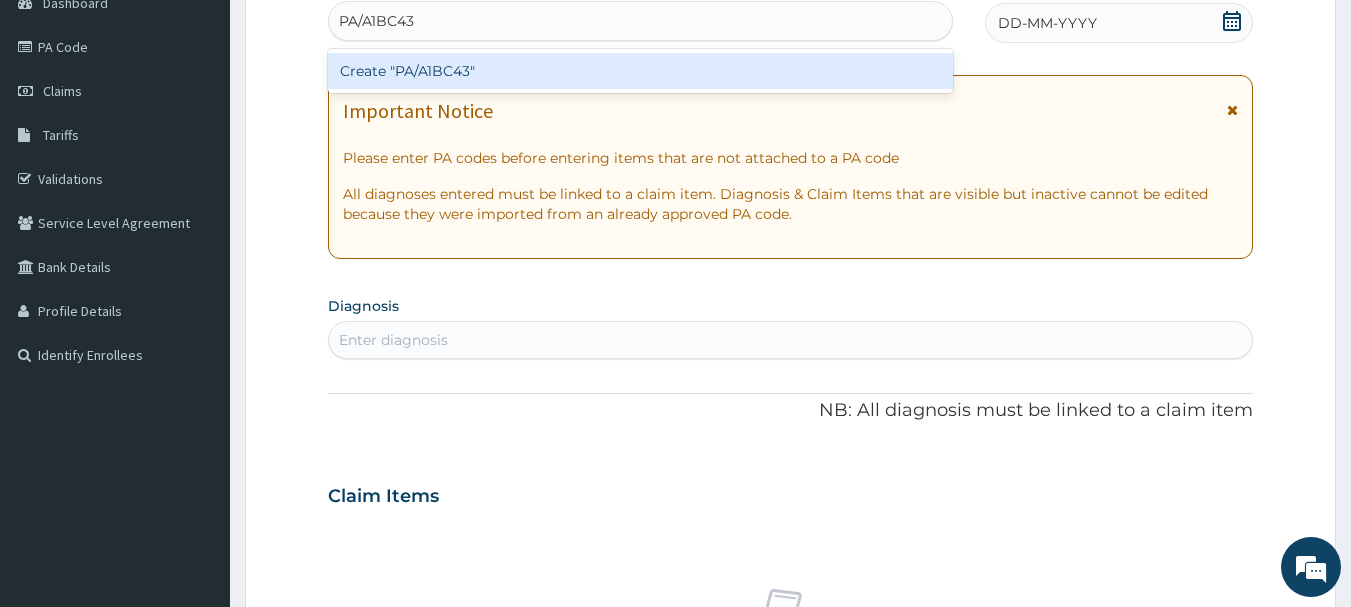 click on "Create "PA/A1BC43"" at bounding box center [641, 71] 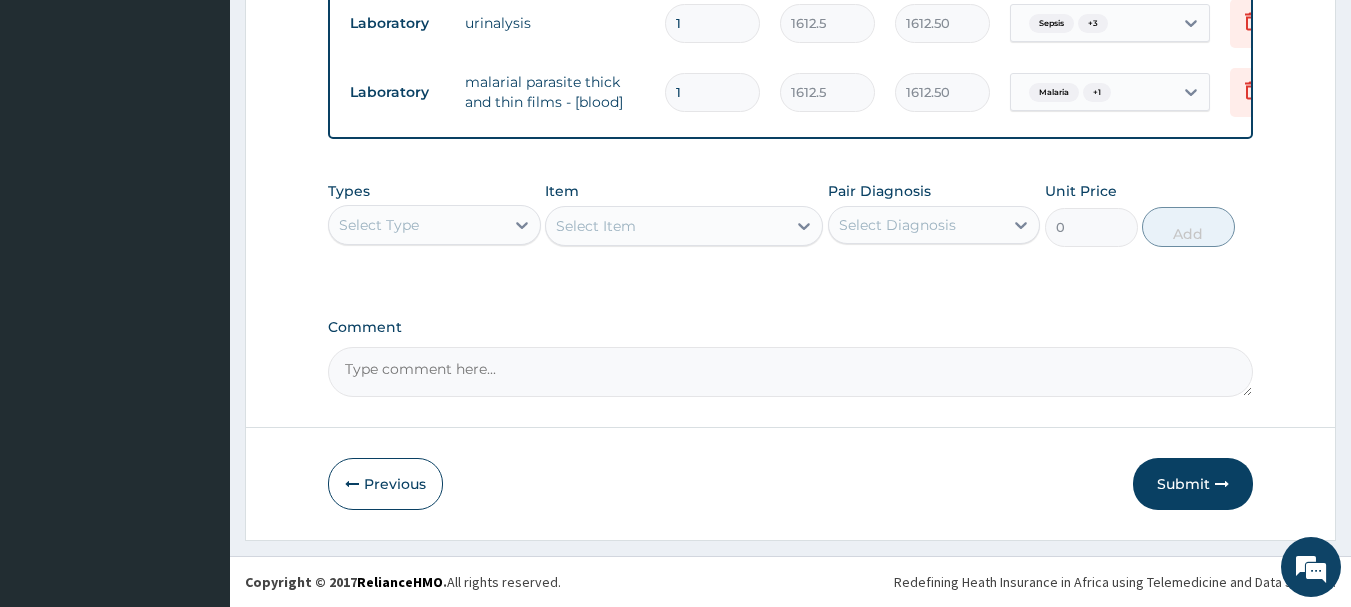 scroll, scrollTop: 2058, scrollLeft: 0, axis: vertical 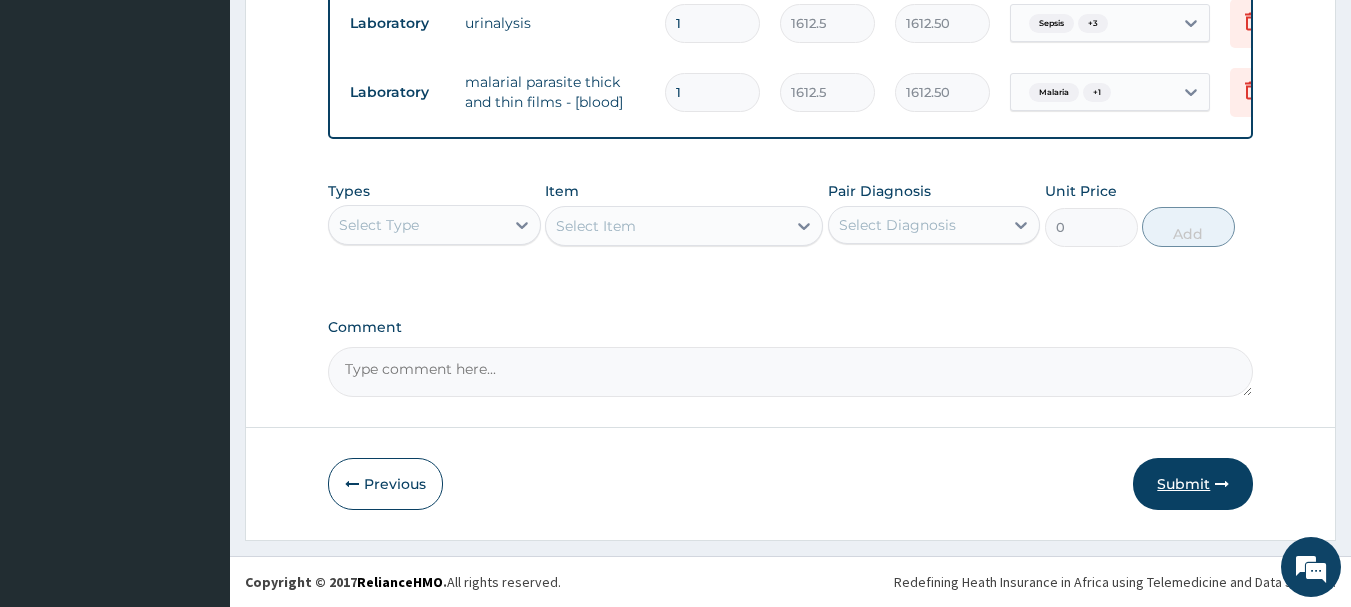 click on "Submit" at bounding box center (1193, 484) 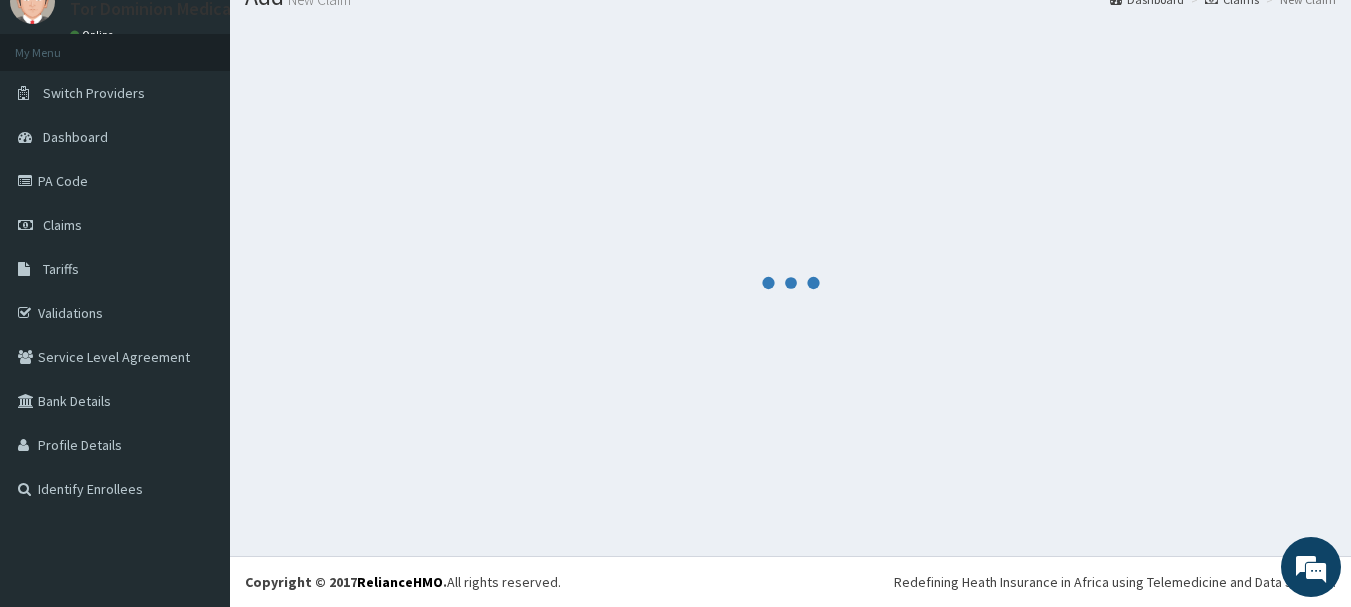 scroll, scrollTop: 81, scrollLeft: 0, axis: vertical 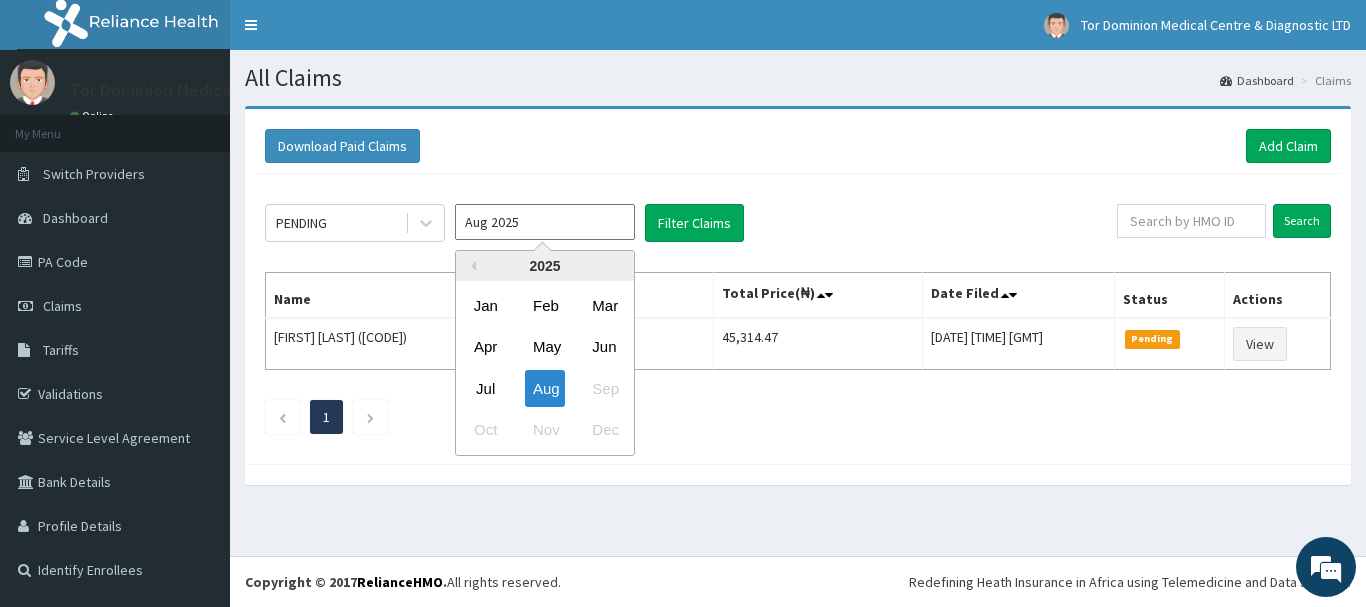click on "Aug 2025" at bounding box center (545, 222) 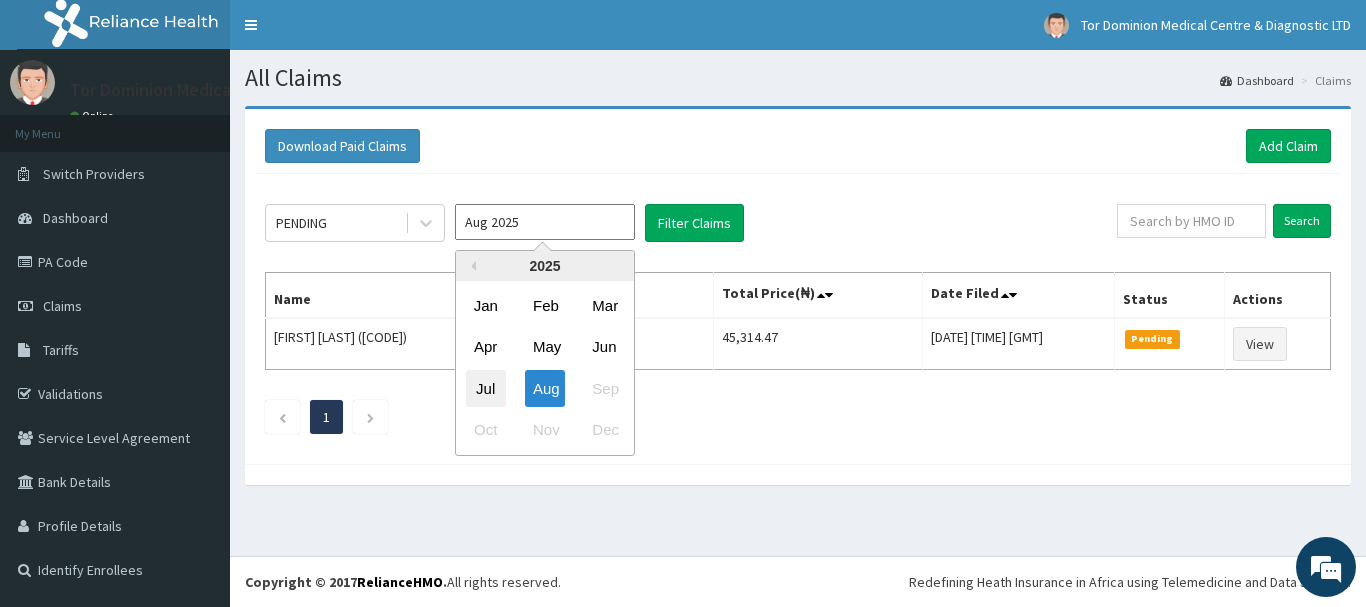 click on "Jul" at bounding box center (486, 388) 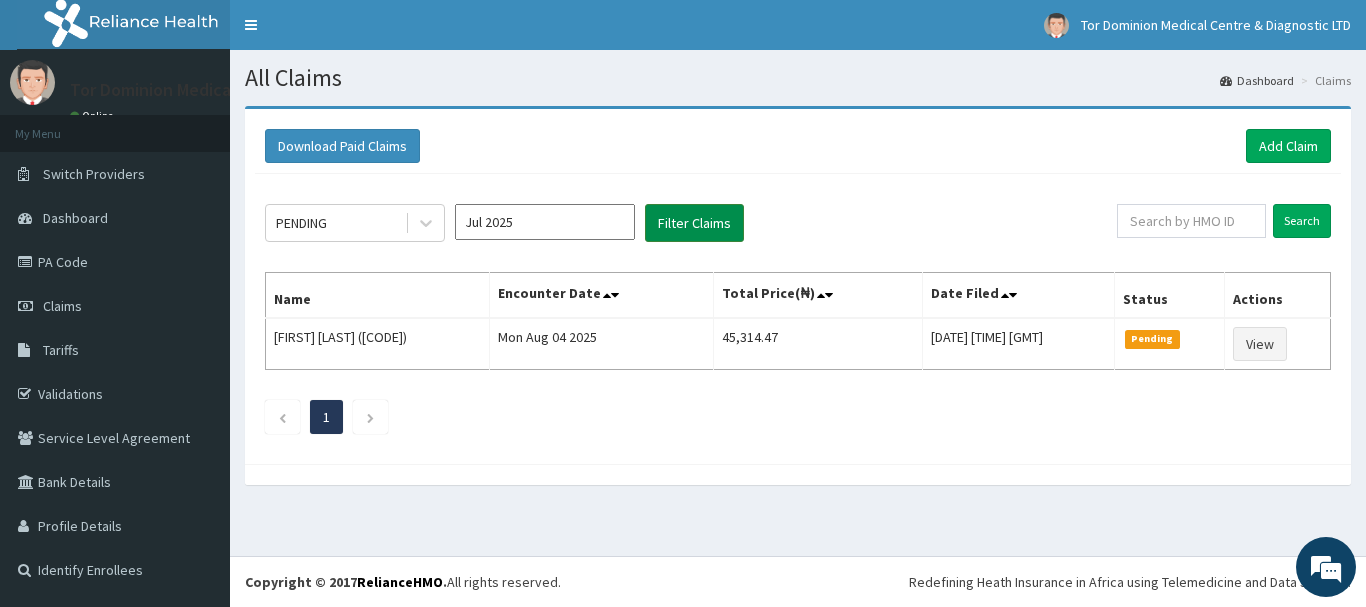click on "Filter Claims" at bounding box center (694, 223) 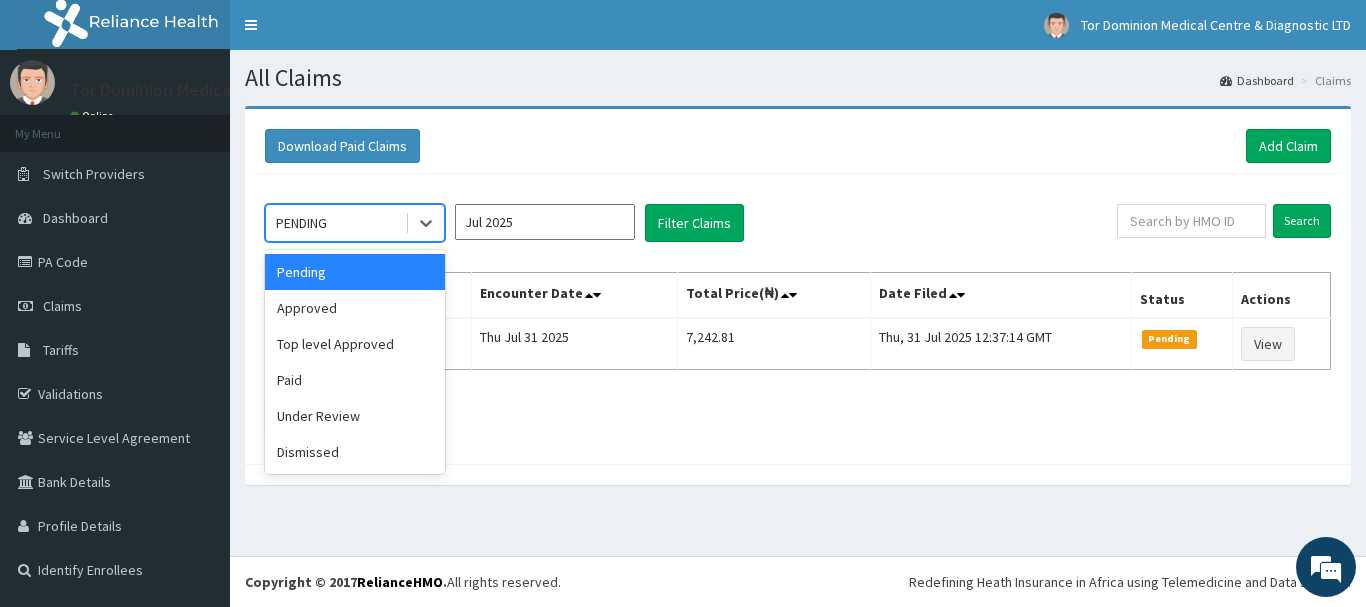click on "PENDING" at bounding box center [335, 223] 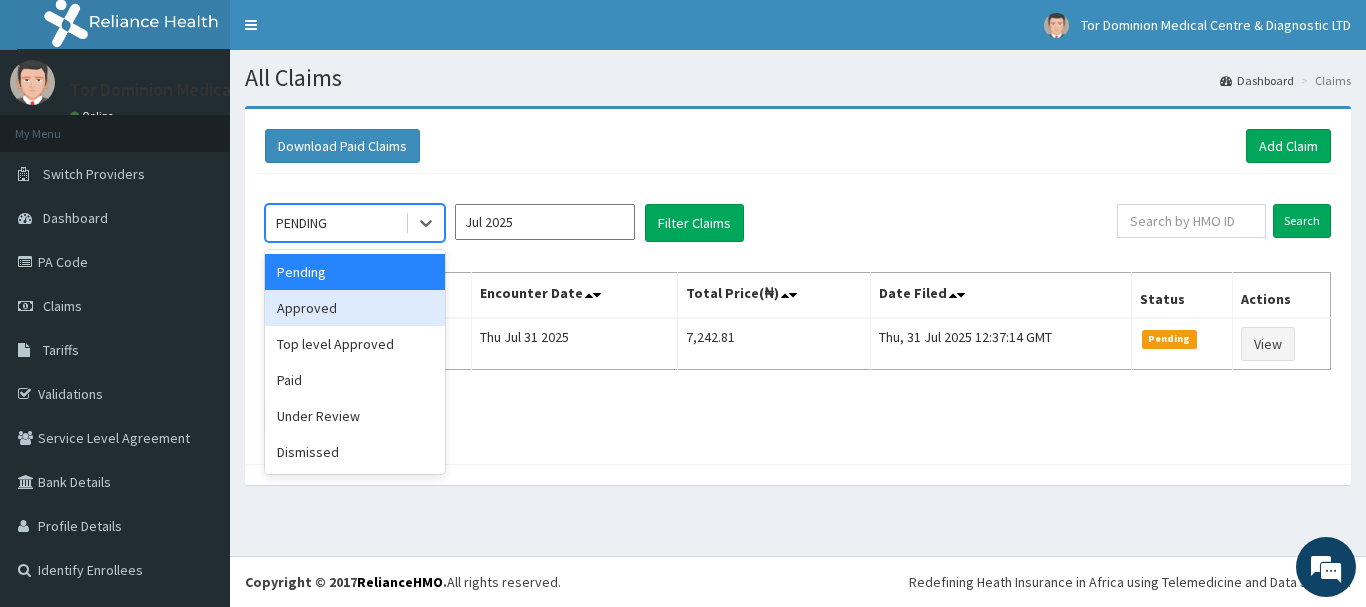 click on "Approved" at bounding box center (355, 308) 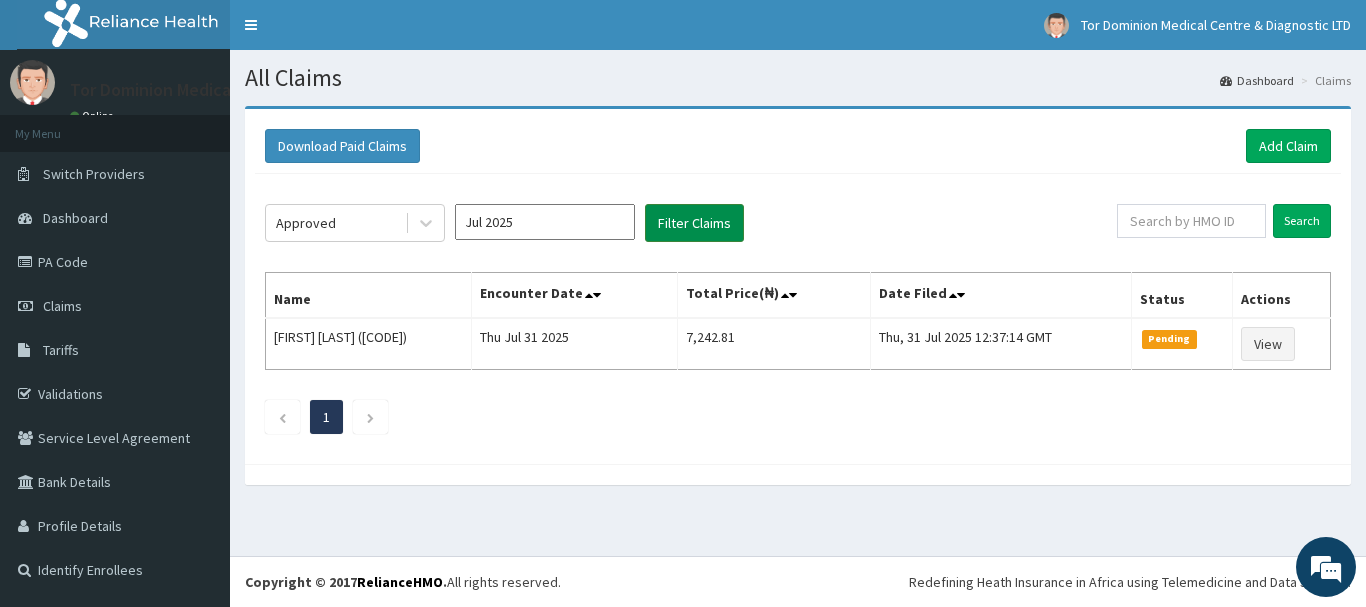 click on "Filter Claims" at bounding box center [694, 223] 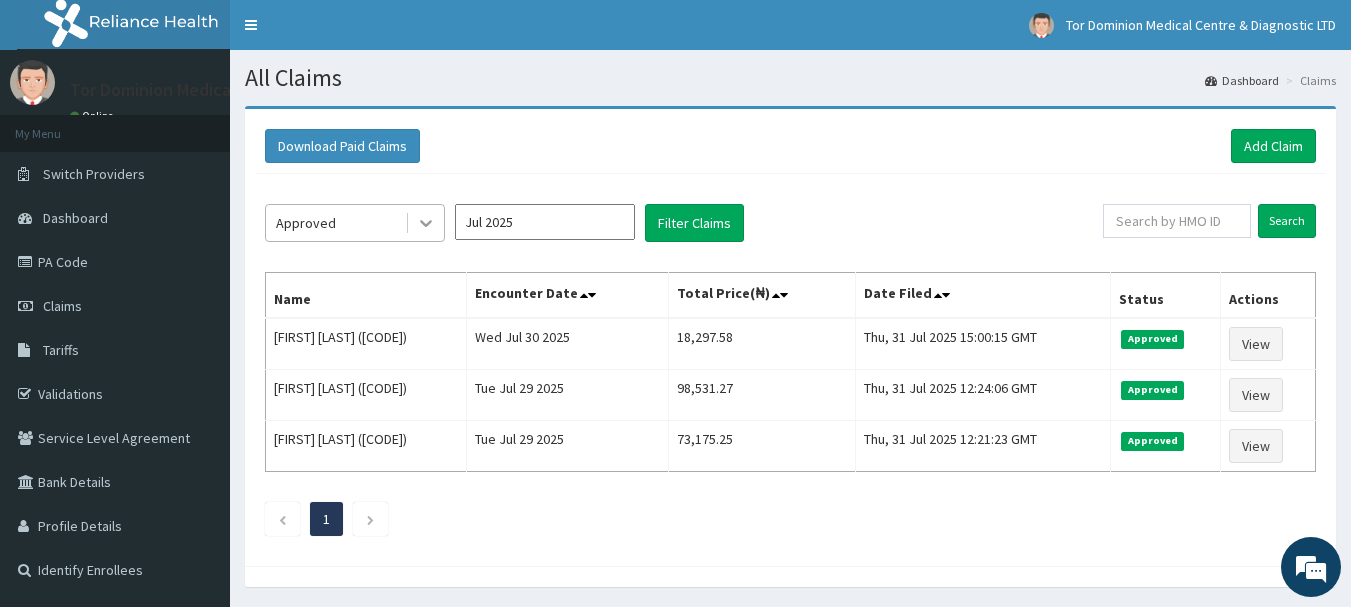 click 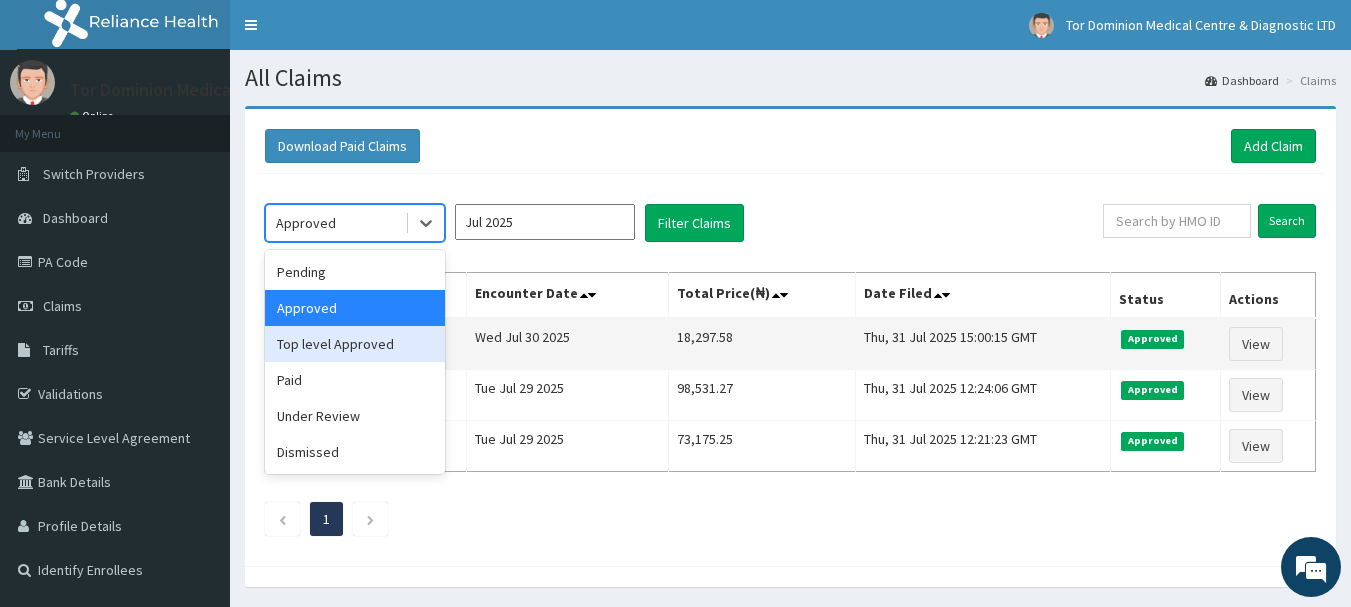 click on "Top level Approved" at bounding box center [355, 344] 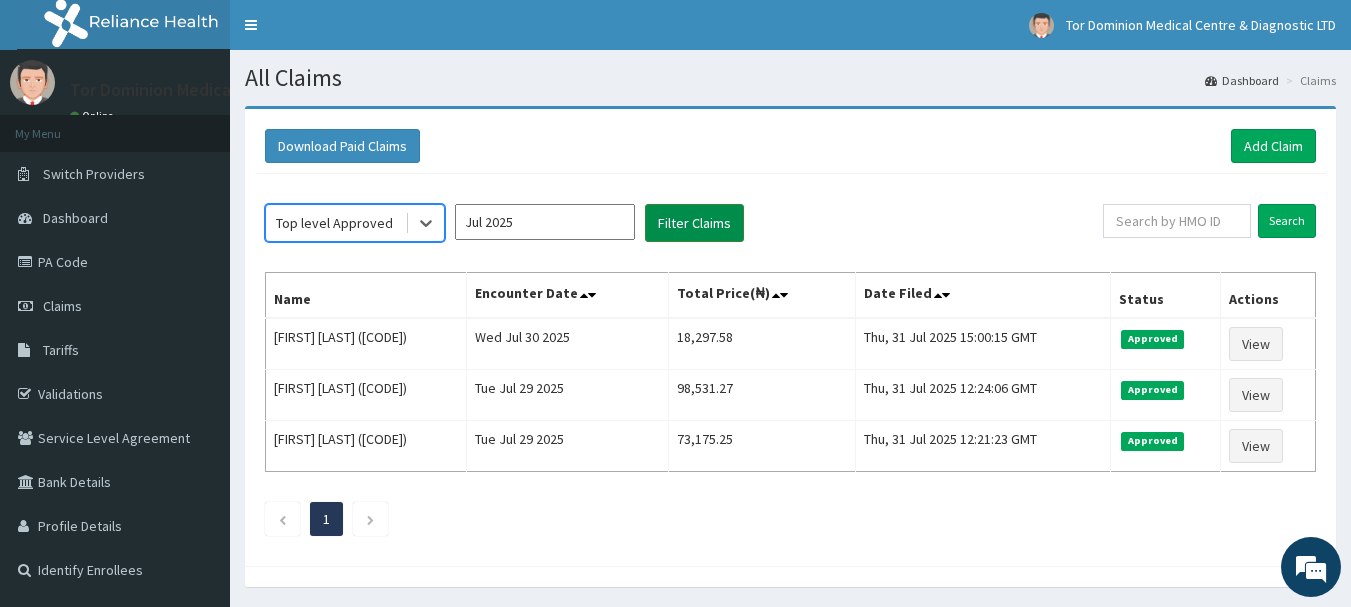 click on "Filter Claims" at bounding box center (694, 223) 